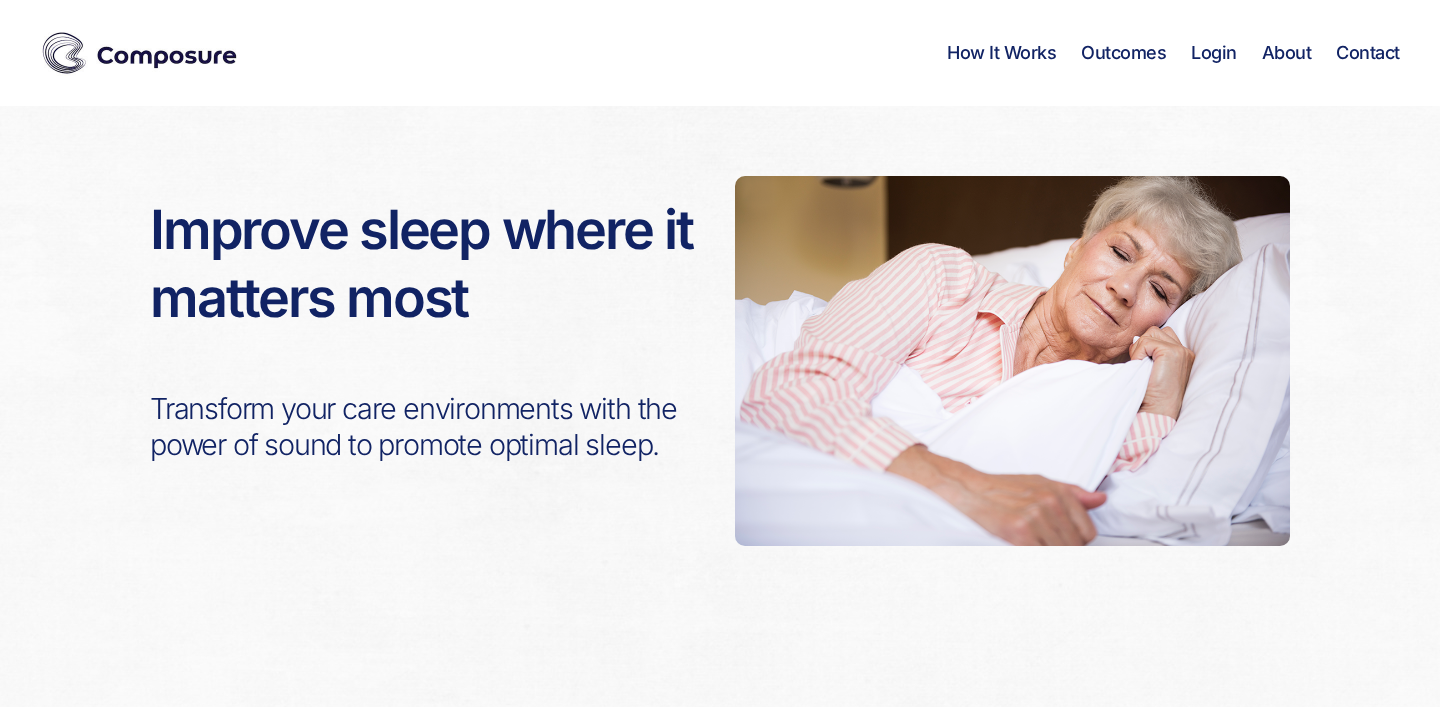 scroll, scrollTop: 0, scrollLeft: 0, axis: both 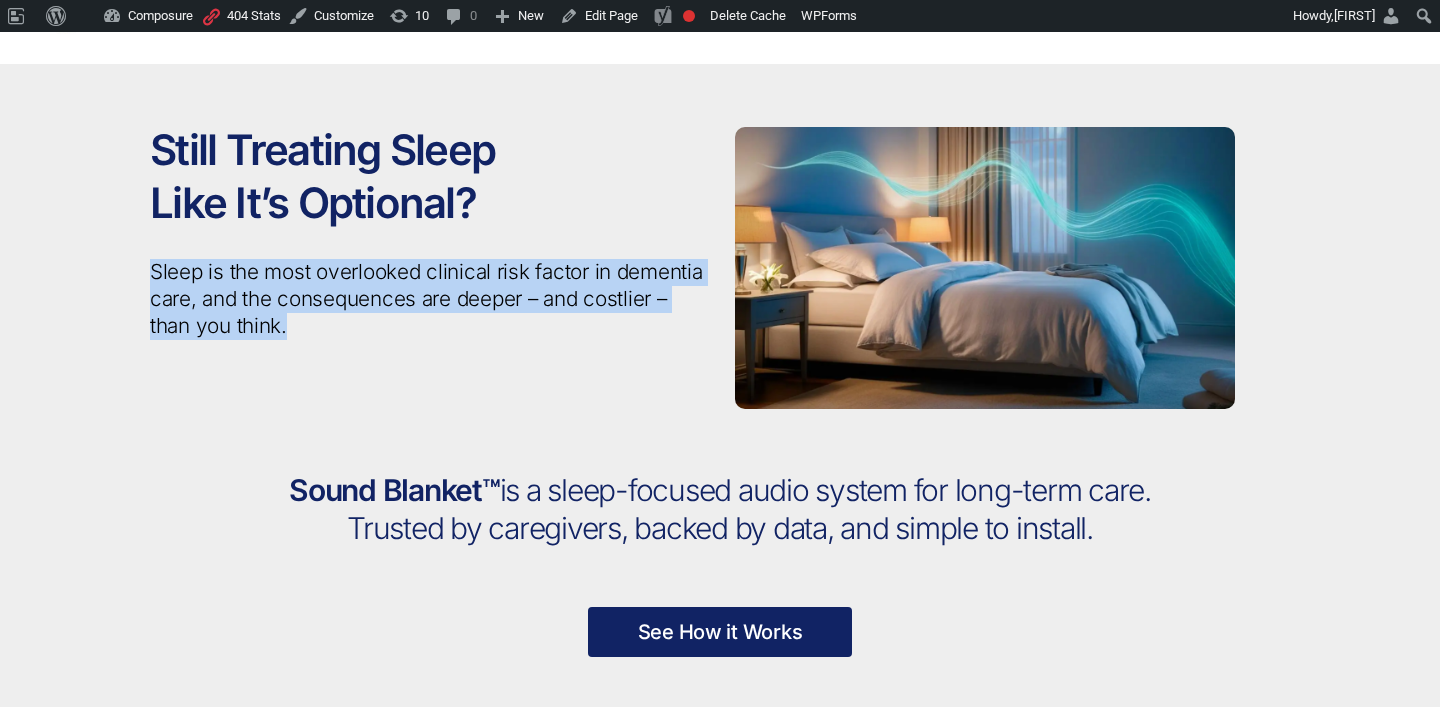 drag, startPoint x: 147, startPoint y: 267, endPoint x: 315, endPoint y: 349, distance: 186.94385 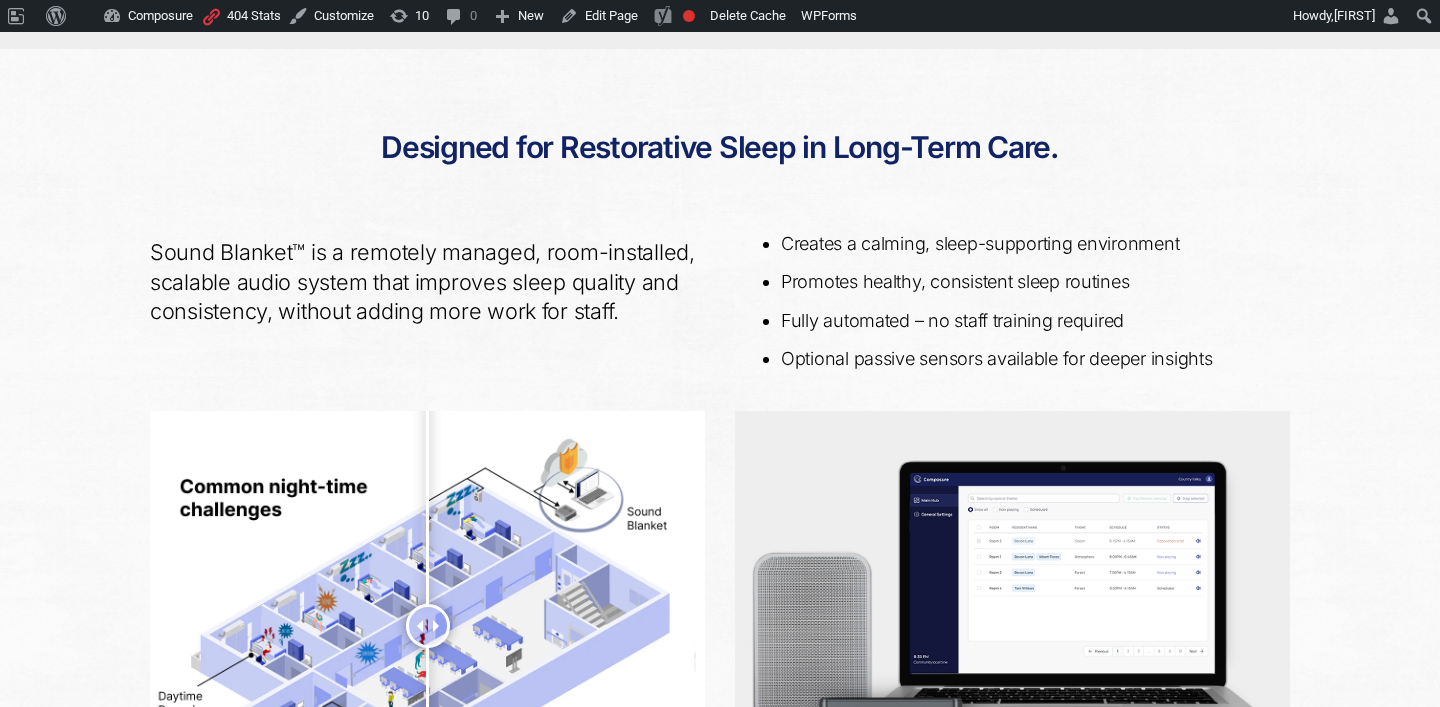 scroll, scrollTop: 743, scrollLeft: 0, axis: vertical 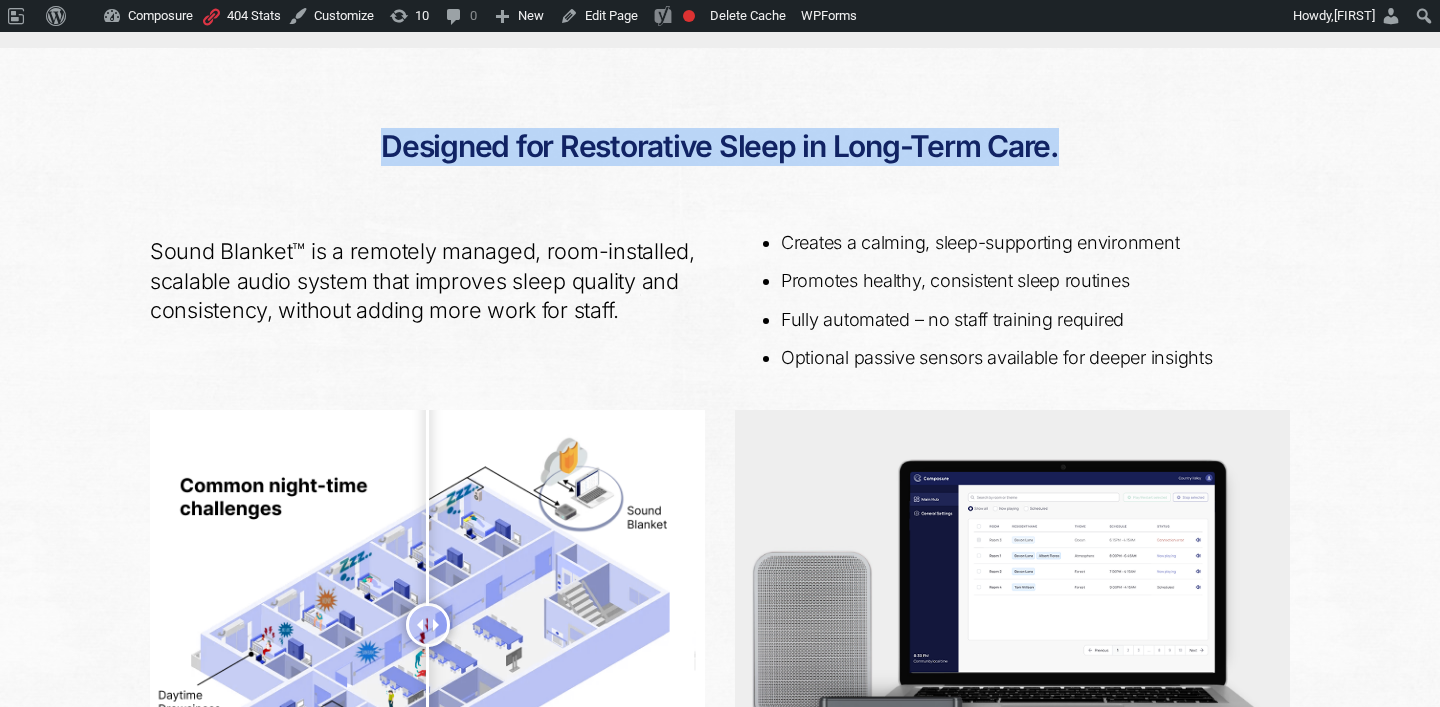 drag, startPoint x: 1074, startPoint y: 154, endPoint x: 137, endPoint y: 152, distance: 937.00214 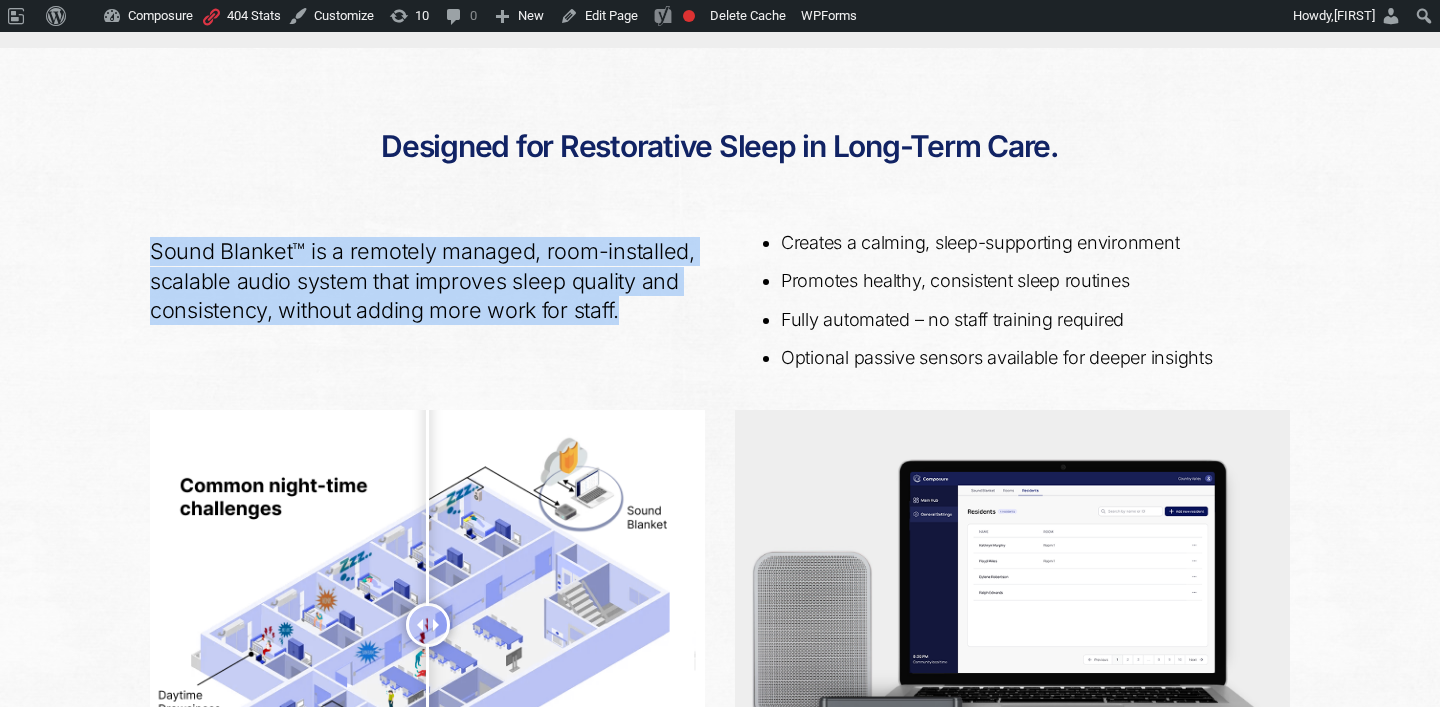 drag, startPoint x: 153, startPoint y: 250, endPoint x: 622, endPoint y: 326, distance: 475.1179 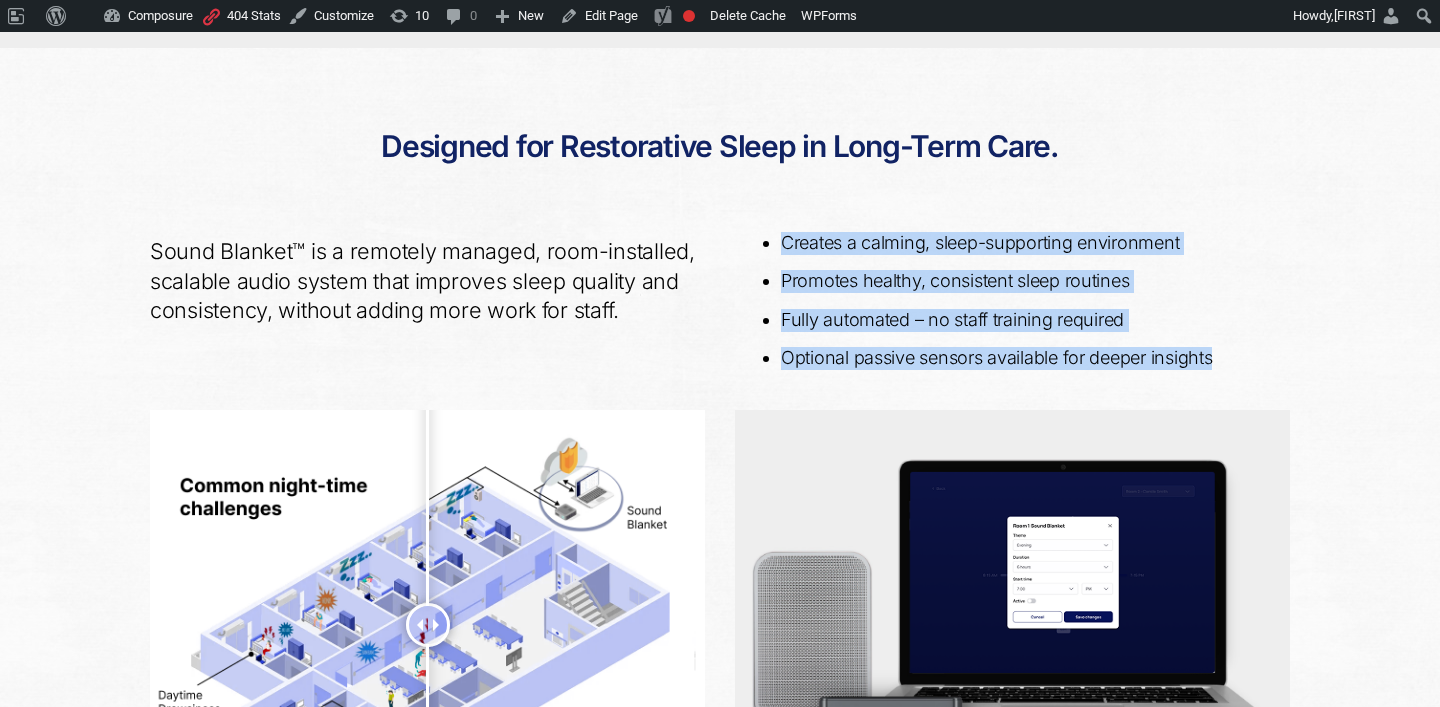 drag, startPoint x: 1223, startPoint y: 362, endPoint x: 777, endPoint y: 242, distance: 461.86145 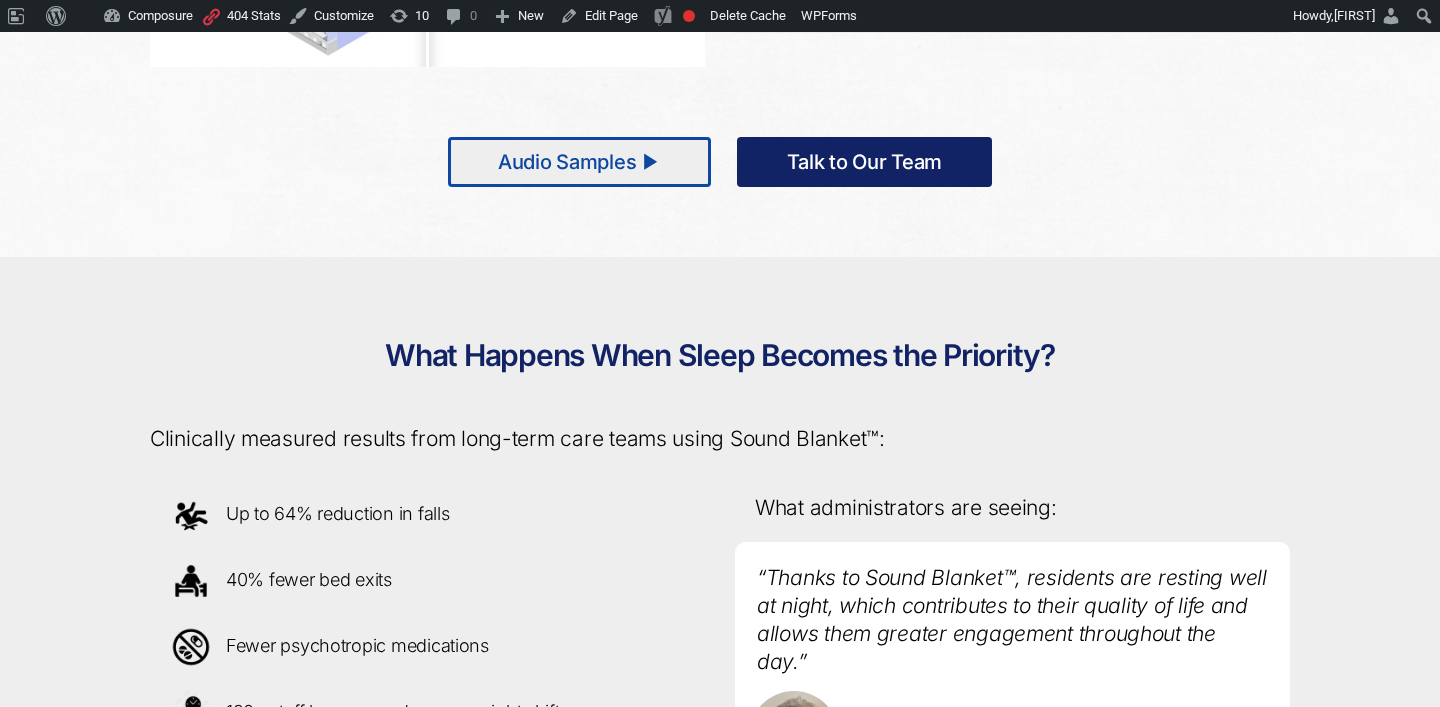scroll, scrollTop: 1521, scrollLeft: 0, axis: vertical 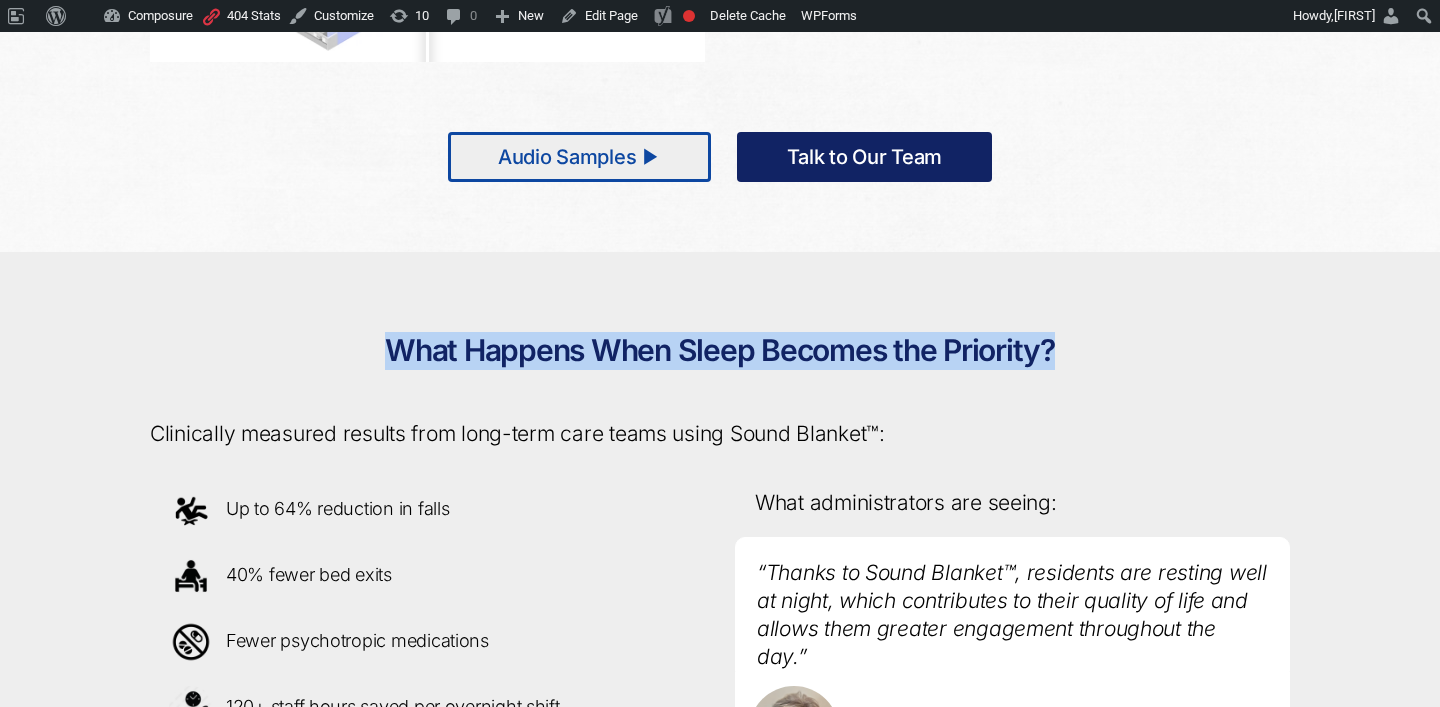 drag, startPoint x: 1057, startPoint y: 339, endPoint x: 389, endPoint y: 361, distance: 668.3622 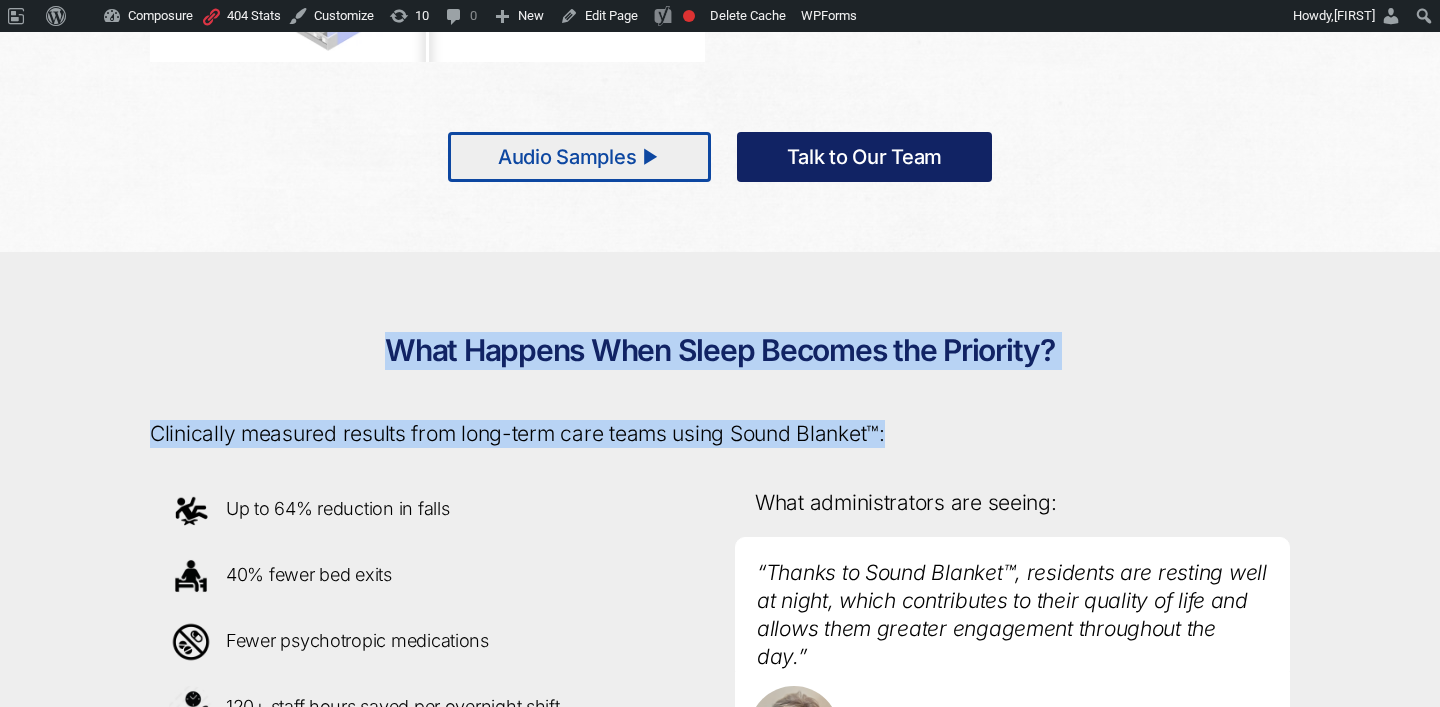 drag, startPoint x: 895, startPoint y: 435, endPoint x: 104, endPoint y: 434, distance: 791.0006 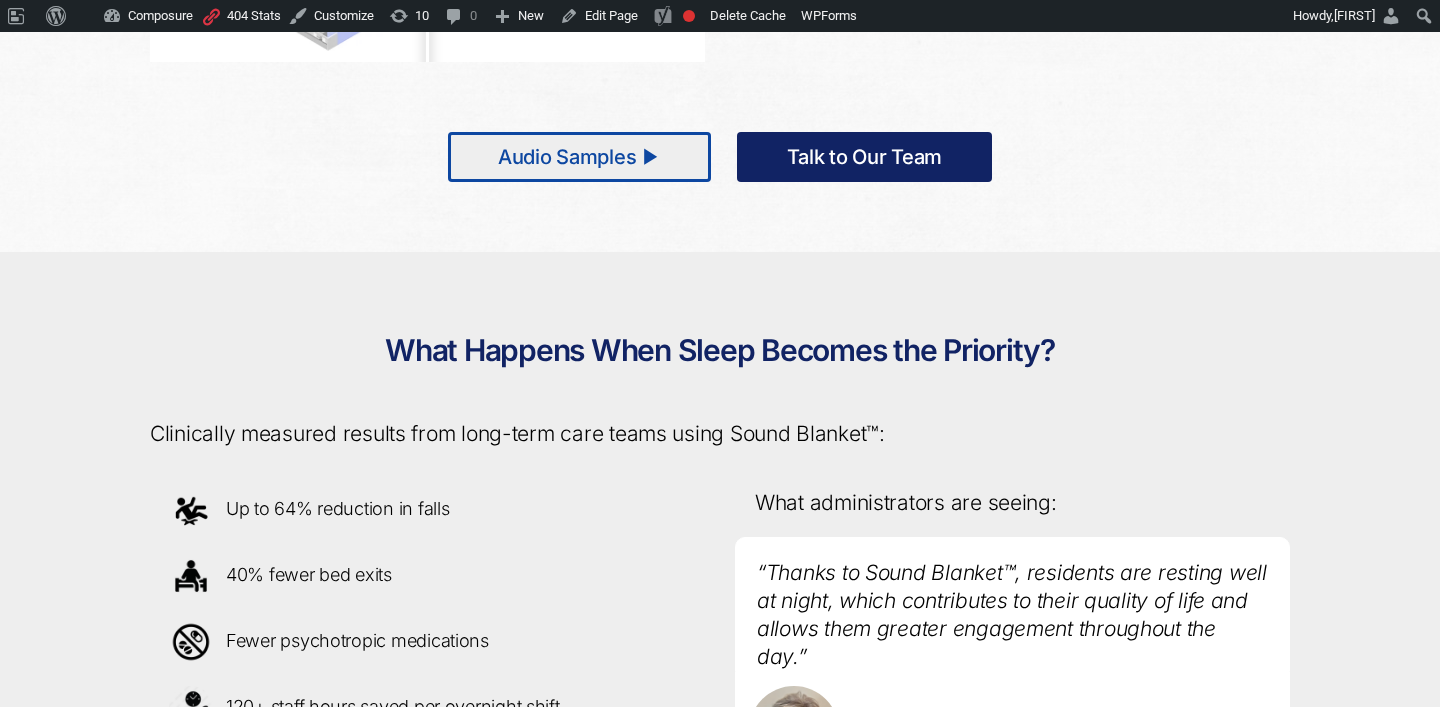 click on "What Happens When Sleep Becomes the Priority?
Clinically measured results from long-term care teams using Sound Blanket™:
Up to 64% reduction in falls
40% fewer bed exits
Fewer psychotropic medications
120+ staff hours saved per overnight shift
Improved resident stability and occupancy
What administrators are seeing:
“Thanks to Sound Blanket™, residents are resting well at night, which contributes to their quality of life and allows them greater engagement throughout the day.”
[FIRST] [LAST], Administrator, LifeSpring Community
Review the clinical outcomes.
Explore the Data" at bounding box center [720, 642] 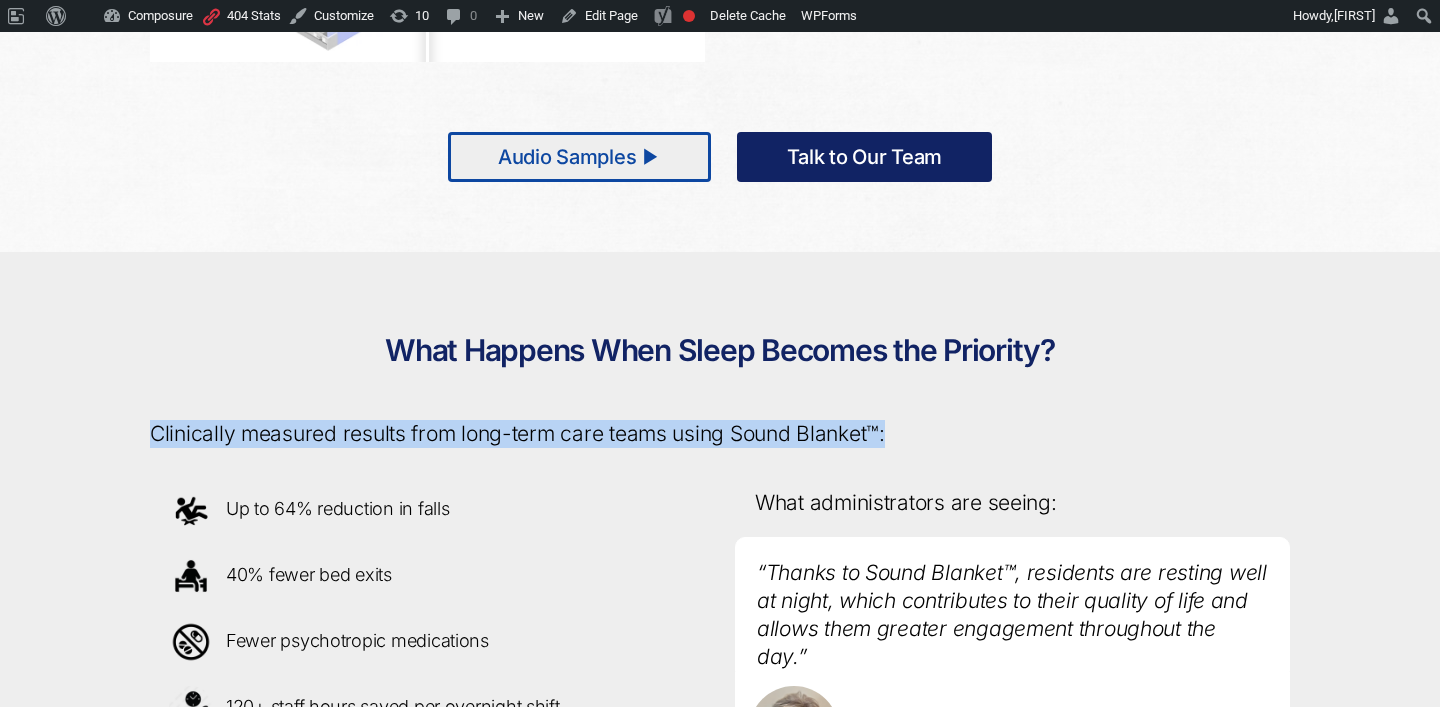 drag, startPoint x: 147, startPoint y: 433, endPoint x: 912, endPoint y: 435, distance: 765.0026 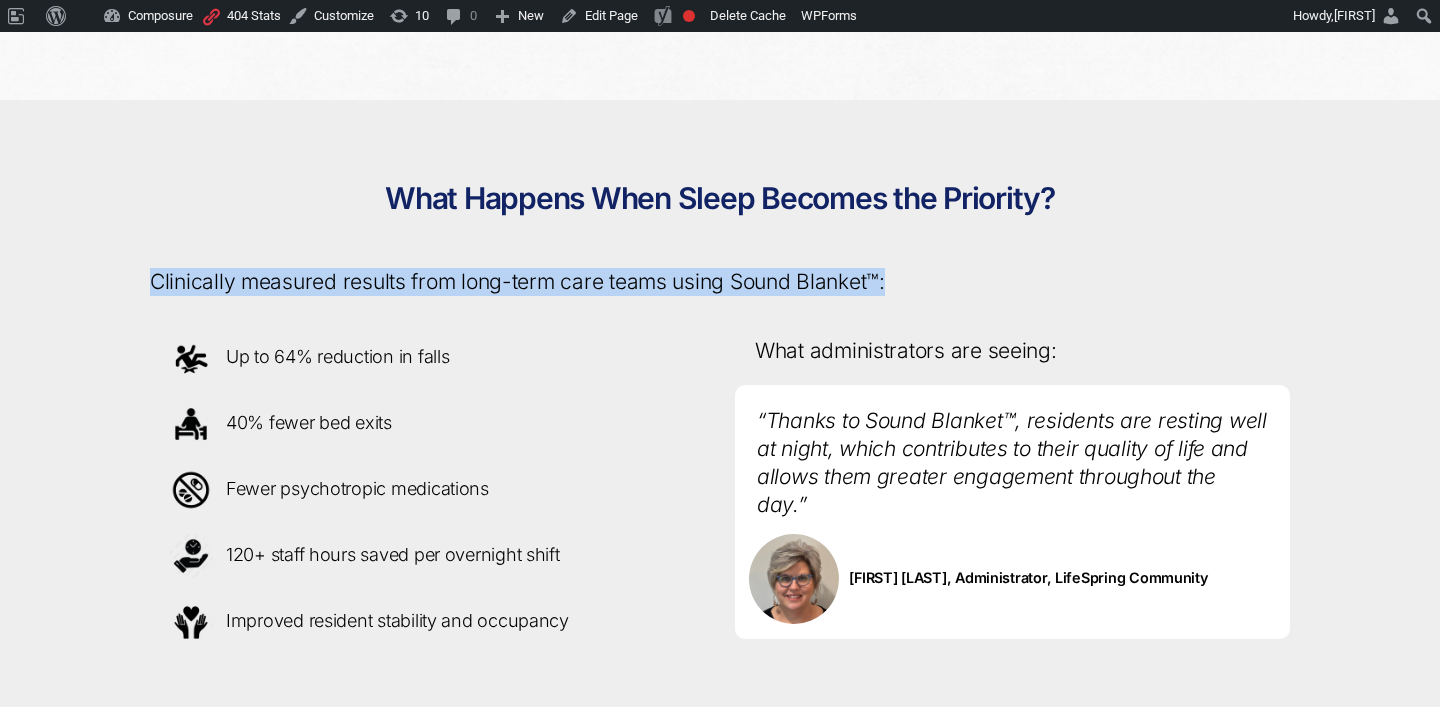 scroll, scrollTop: 1674, scrollLeft: 0, axis: vertical 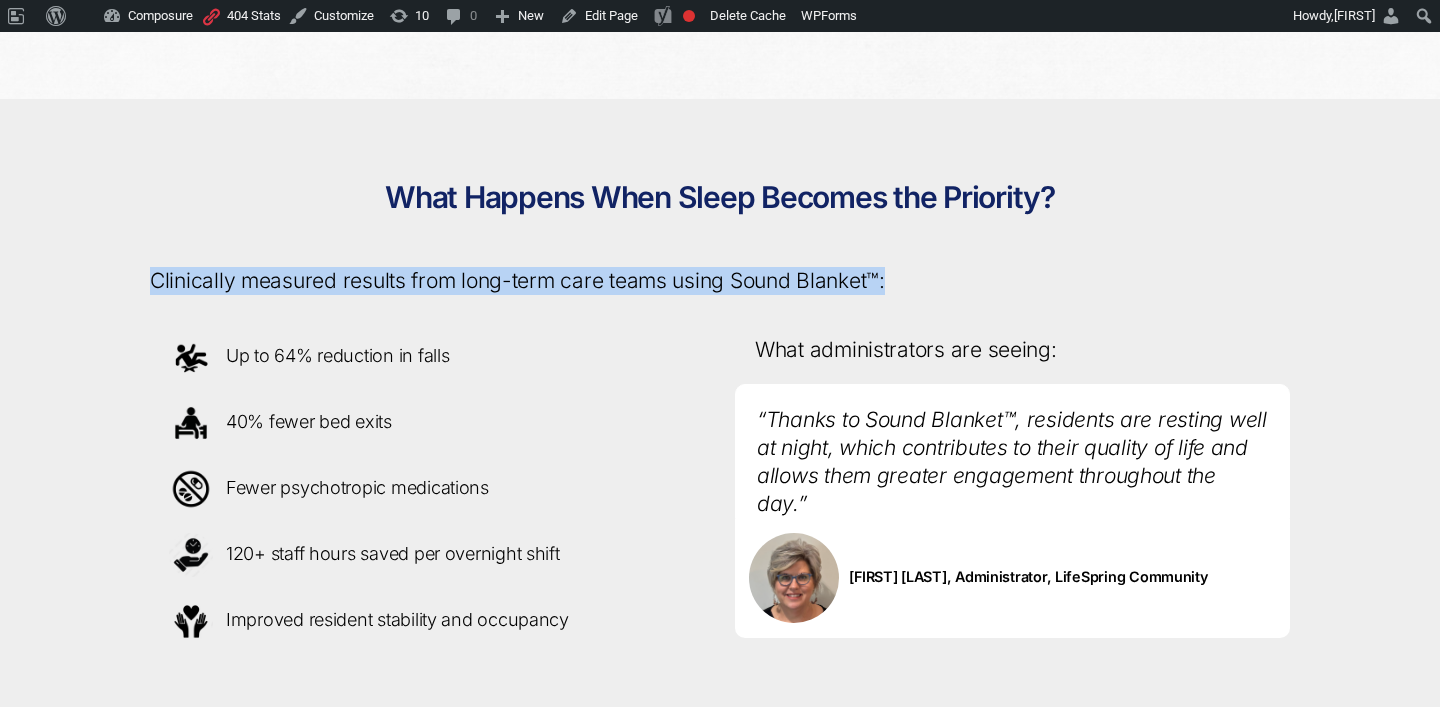 drag, startPoint x: 578, startPoint y: 615, endPoint x: 187, endPoint y: 358, distance: 467.89957 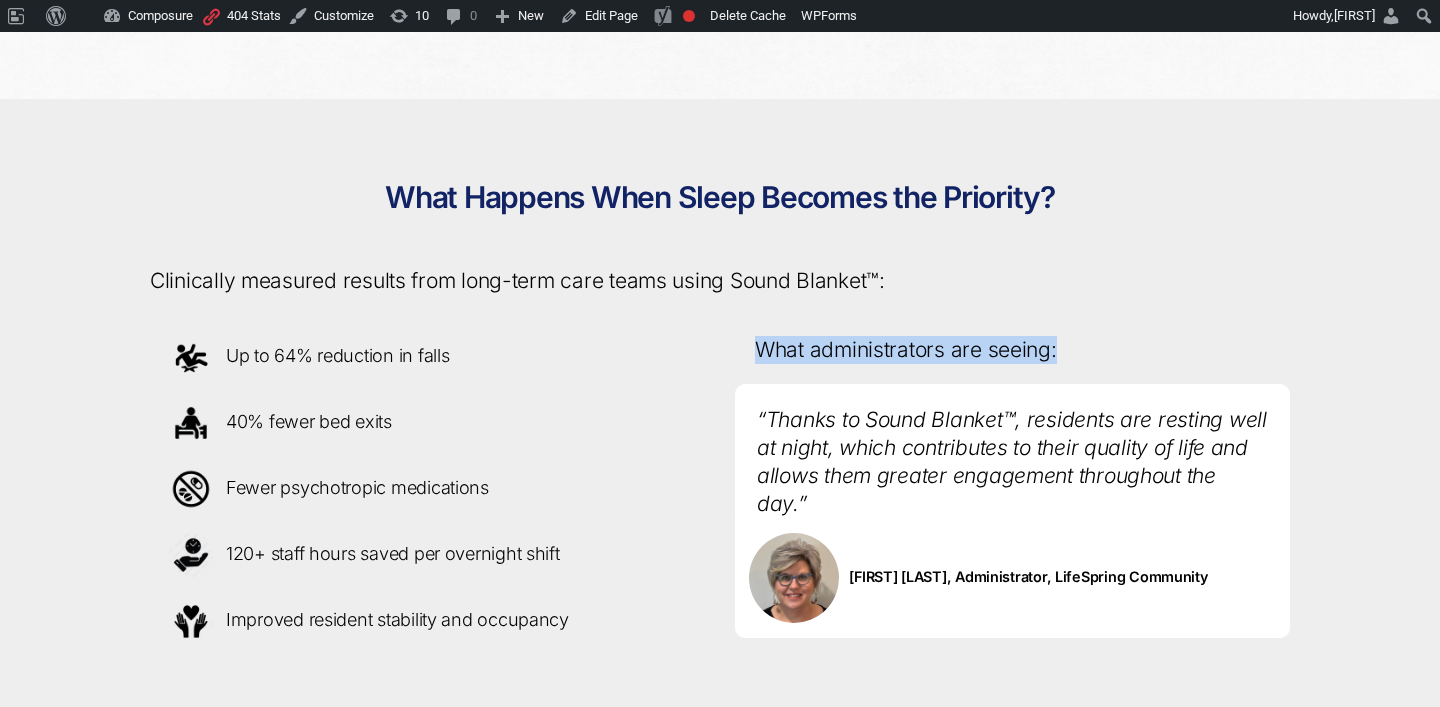 drag, startPoint x: 757, startPoint y: 343, endPoint x: 1064, endPoint y: 354, distance: 307.197 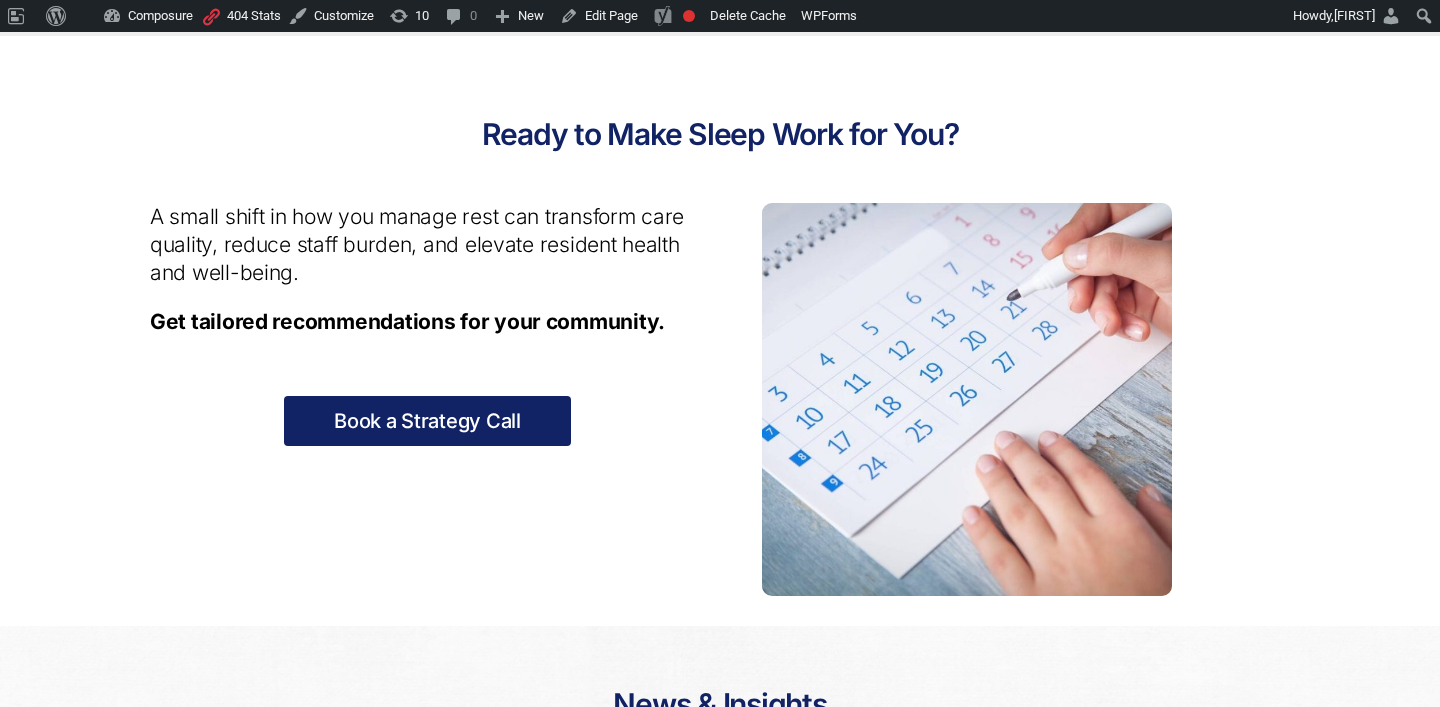 scroll, scrollTop: 2524, scrollLeft: 0, axis: vertical 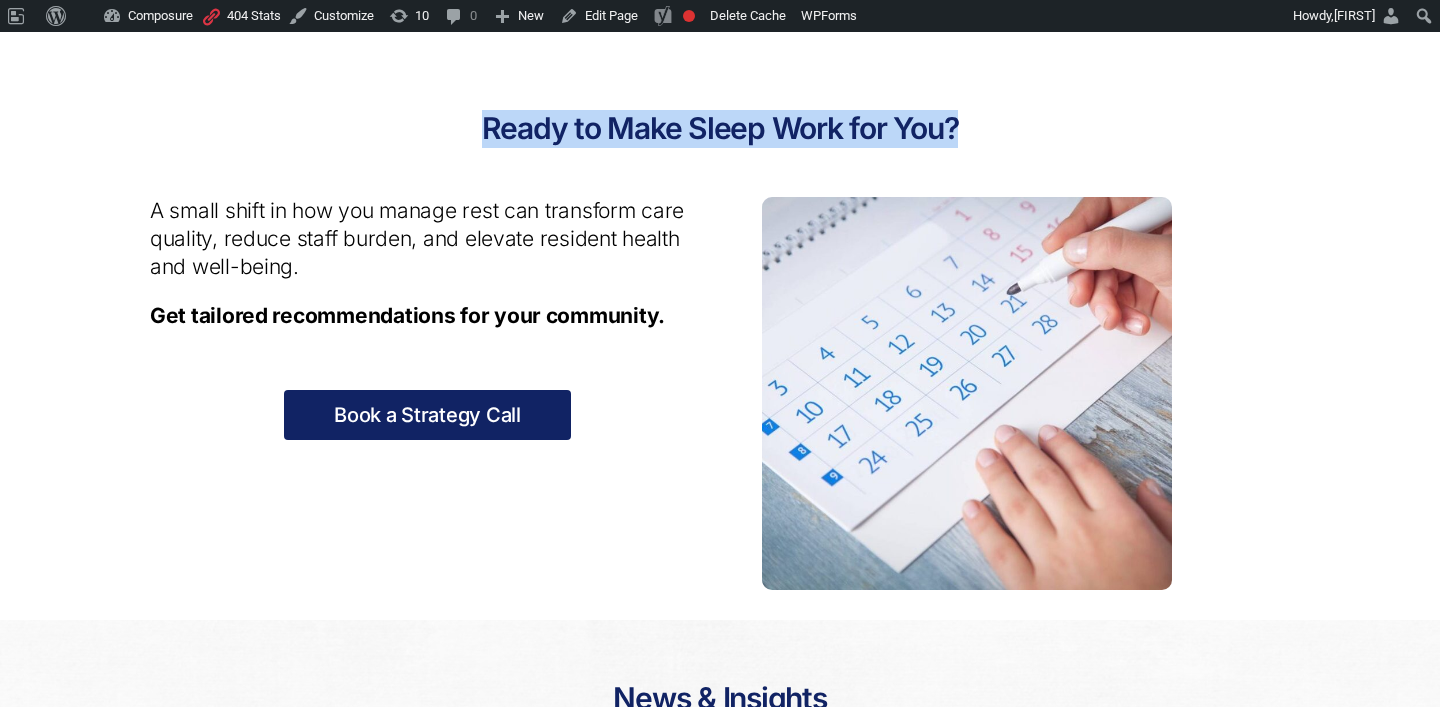 drag, startPoint x: 998, startPoint y: 121, endPoint x: 383, endPoint y: 120, distance: 615.0008 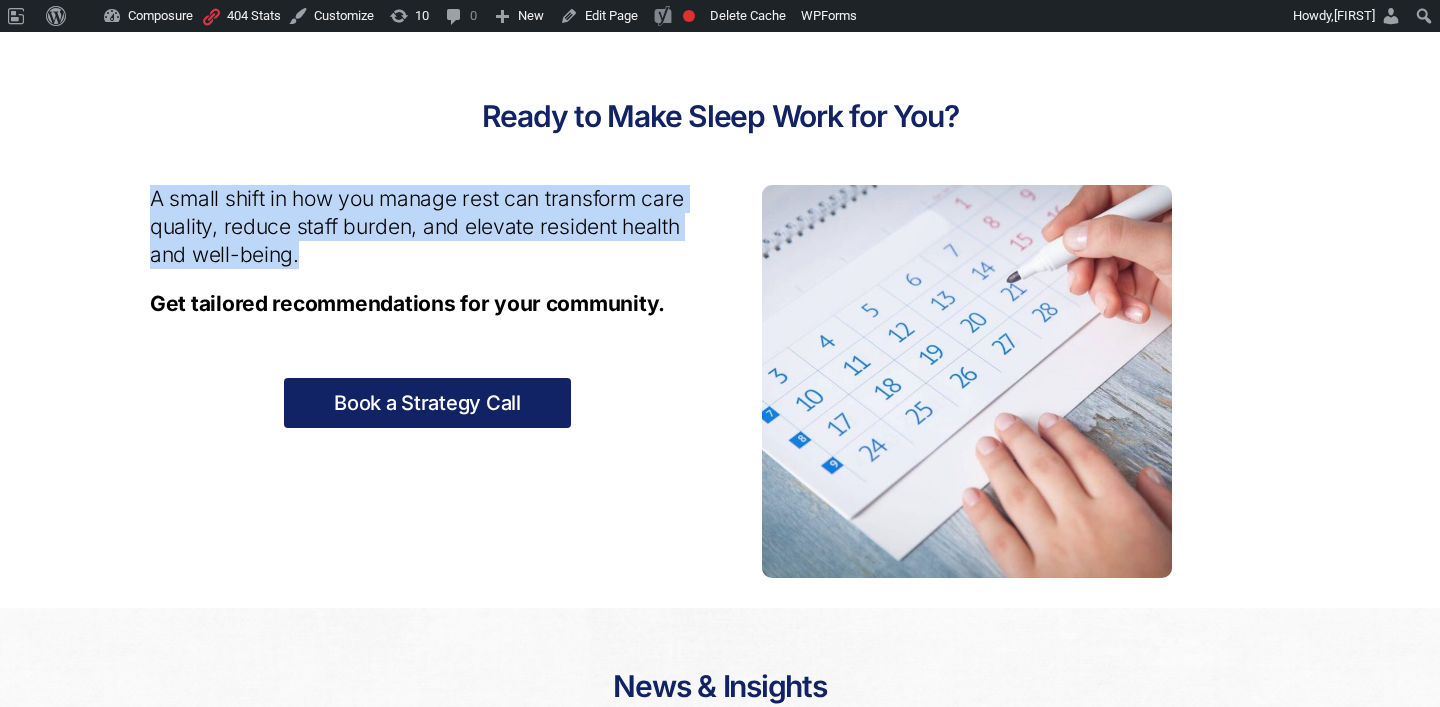 drag, startPoint x: 328, startPoint y: 270, endPoint x: 114, endPoint y: 193, distance: 227.4313 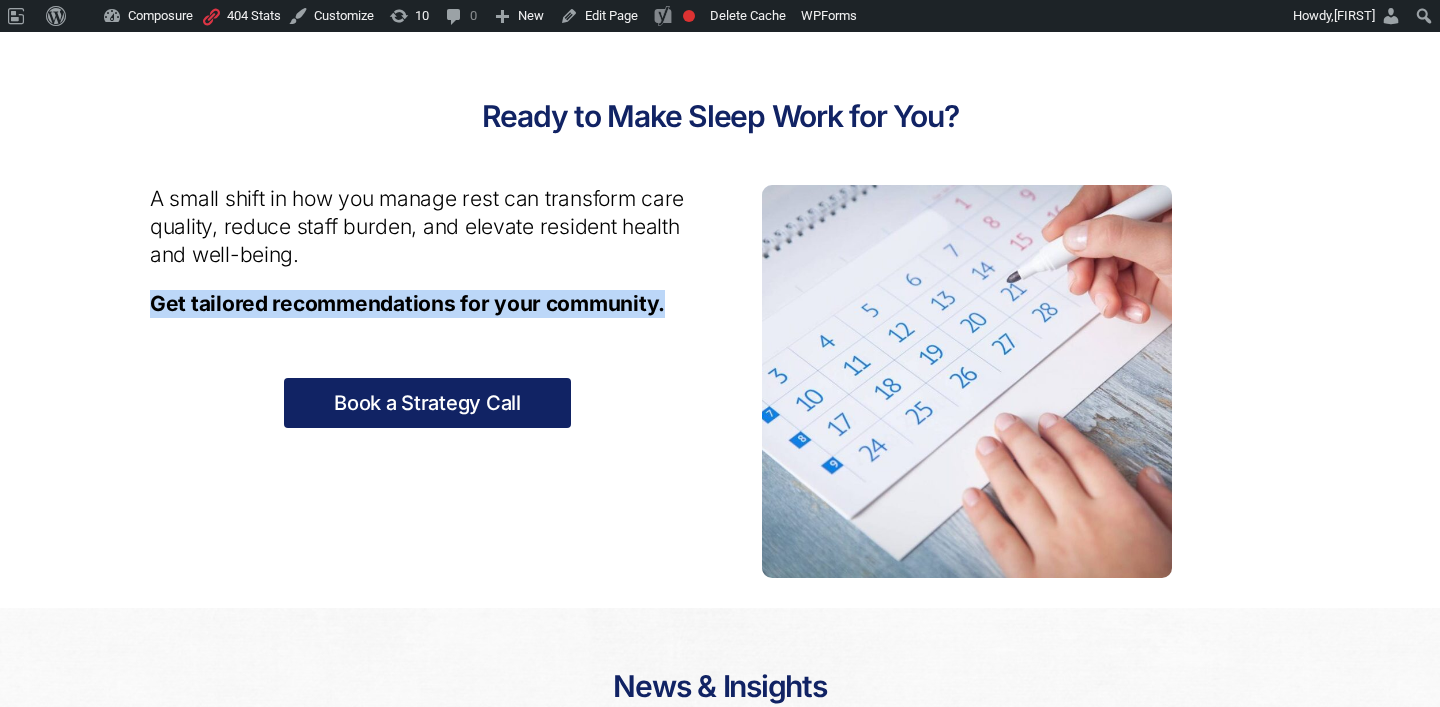 drag, startPoint x: 665, startPoint y: 303, endPoint x: 149, endPoint y: 310, distance: 516.0475 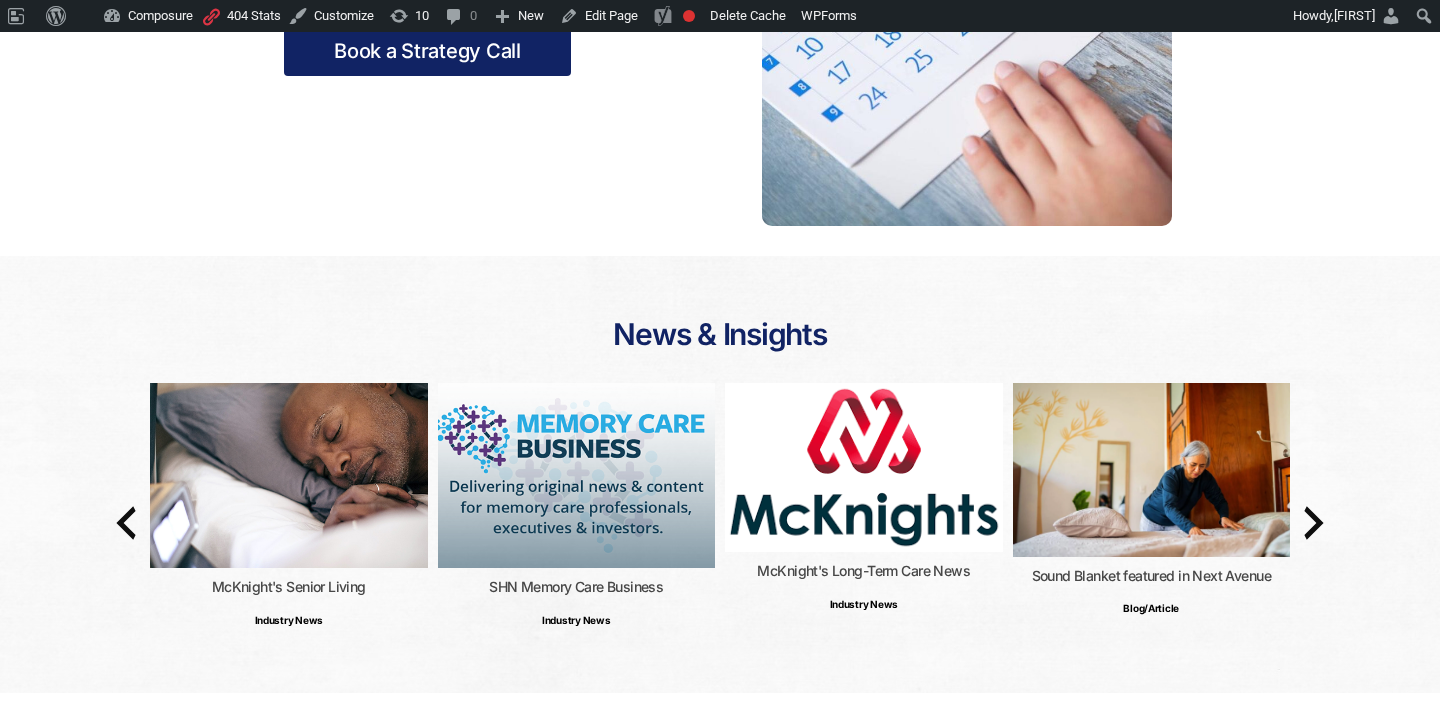 scroll, scrollTop: 2885, scrollLeft: 0, axis: vertical 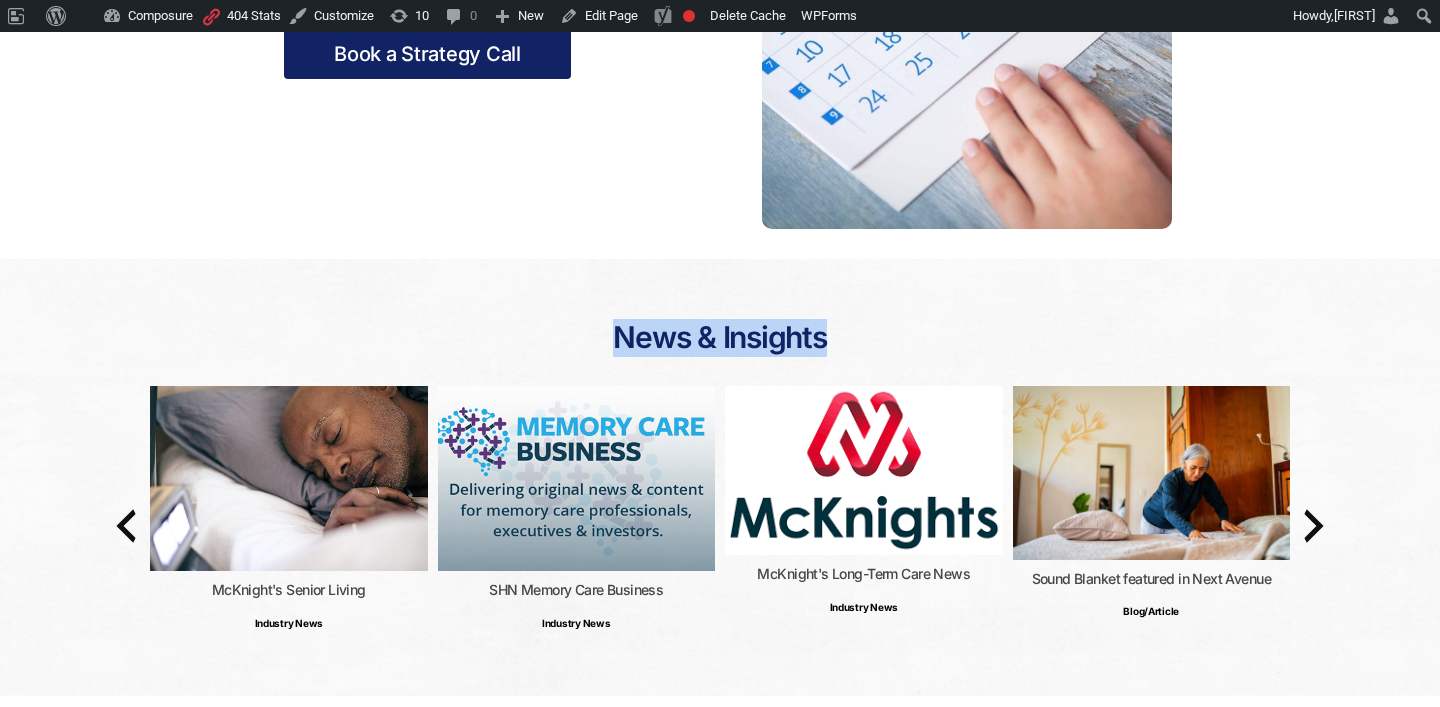 drag, startPoint x: 858, startPoint y: 341, endPoint x: 586, endPoint y: 341, distance: 272 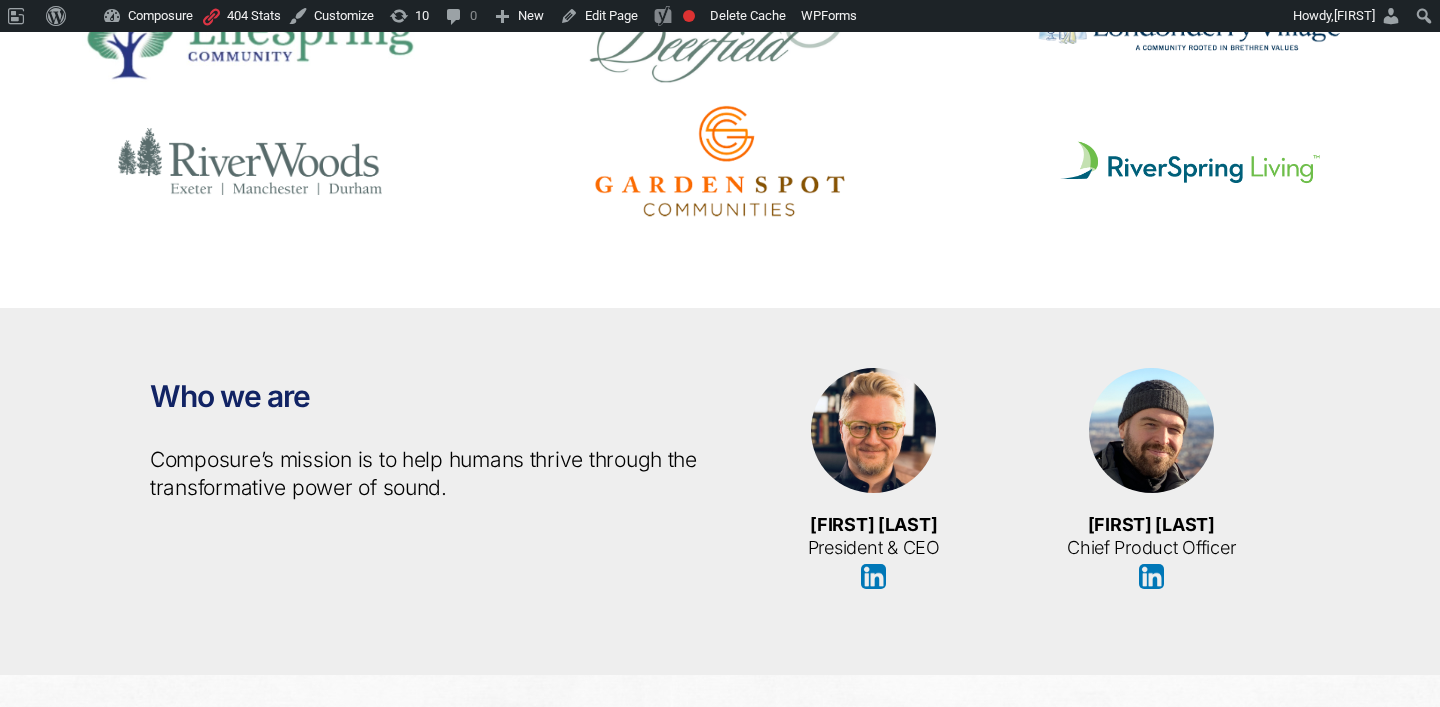 scroll, scrollTop: 3773, scrollLeft: 0, axis: vertical 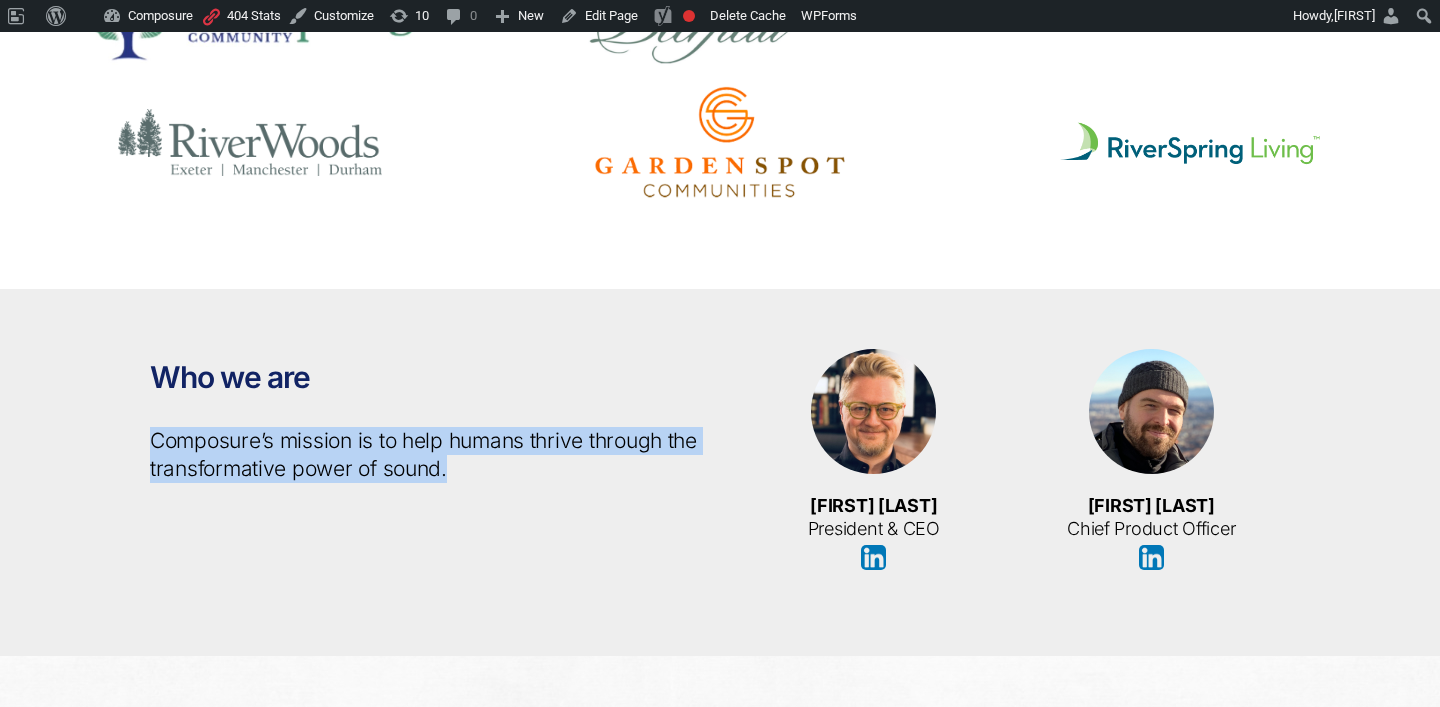 drag, startPoint x: 150, startPoint y: 439, endPoint x: 521, endPoint y: 459, distance: 371.5387 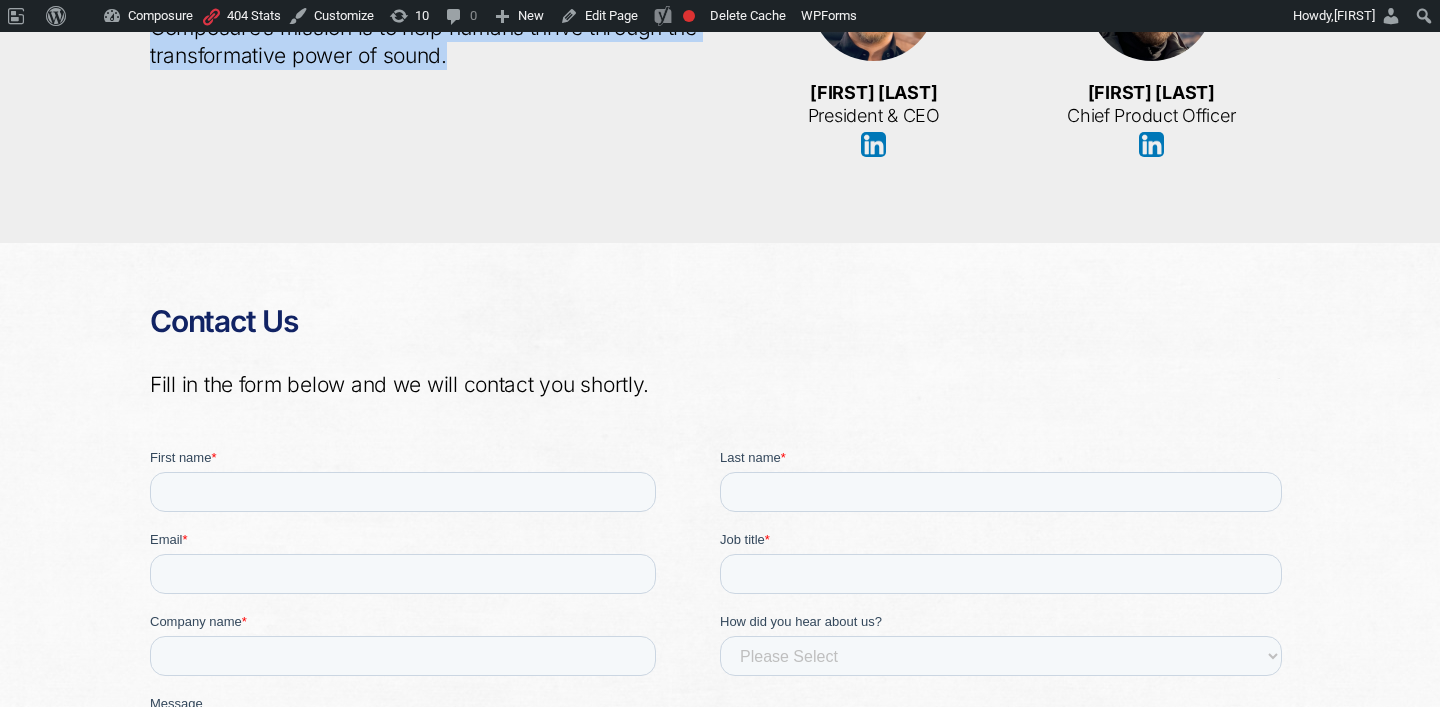 scroll, scrollTop: 4343, scrollLeft: 0, axis: vertical 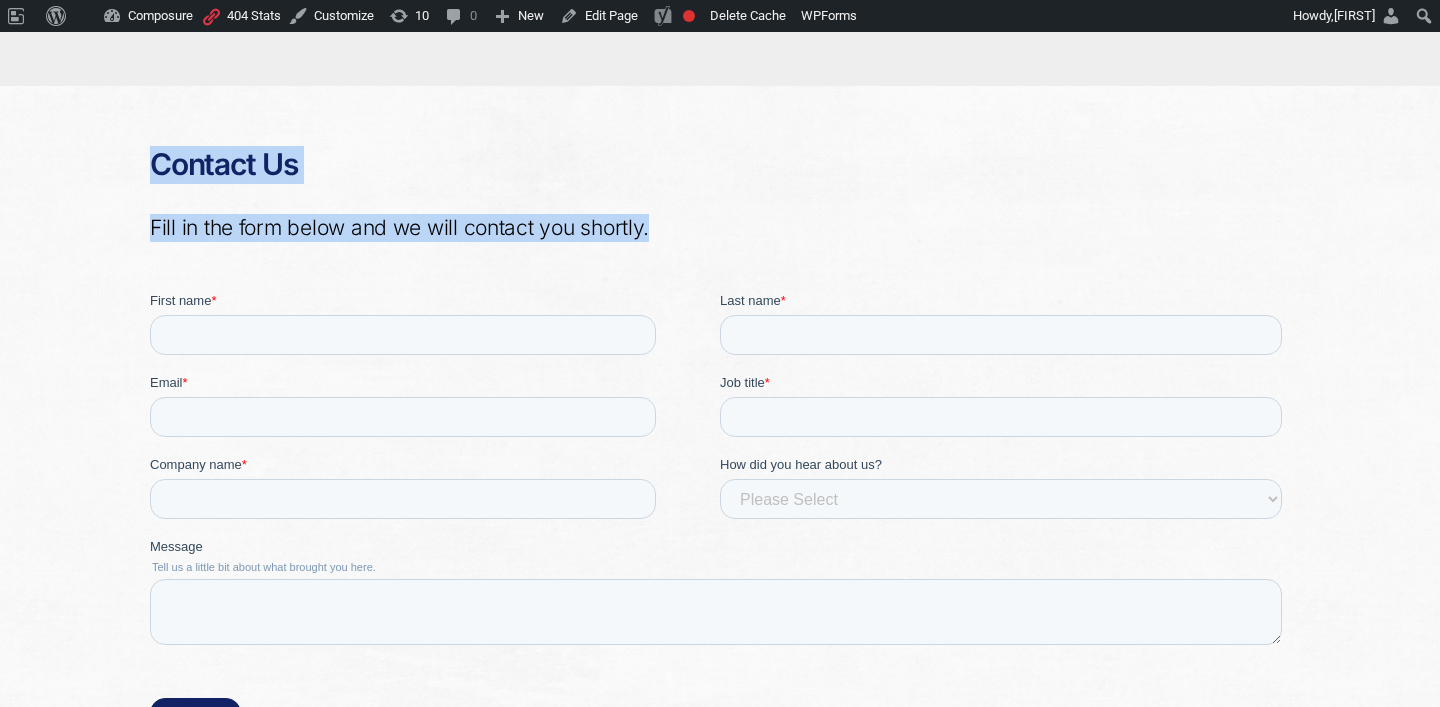 drag, startPoint x: 655, startPoint y: 224, endPoint x: 122, endPoint y: 232, distance: 533.06006 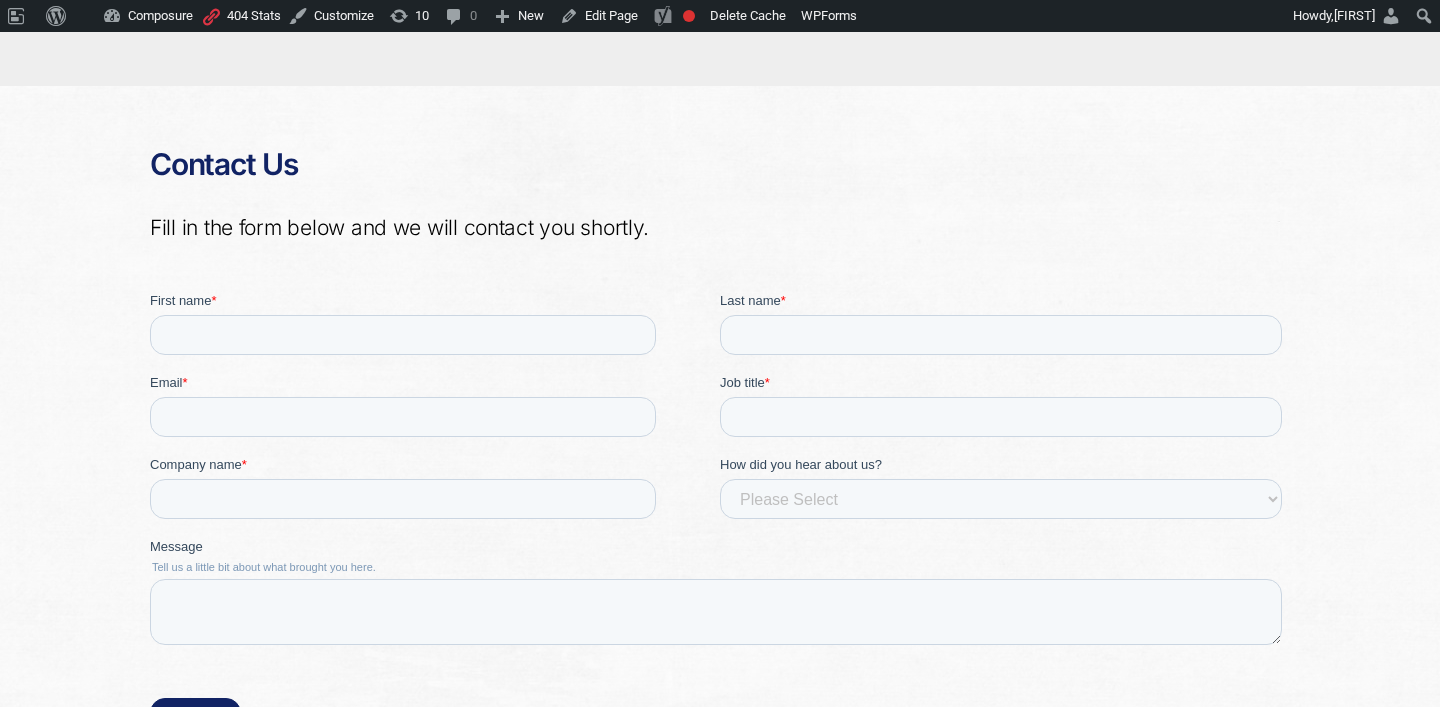 click on "Contact Us
Fill in the form below and we will contact you shortly." at bounding box center (720, 174) 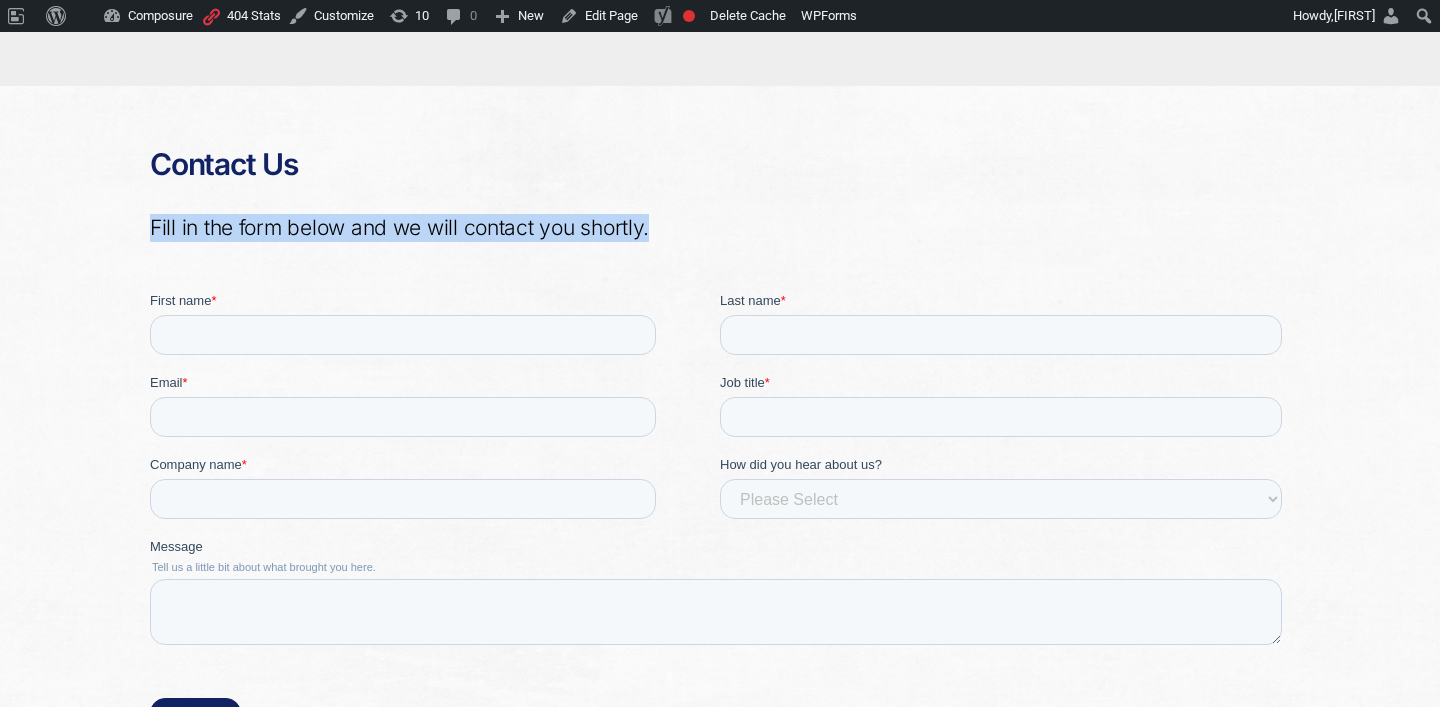 drag, startPoint x: 138, startPoint y: 232, endPoint x: 640, endPoint y: 238, distance: 502.03586 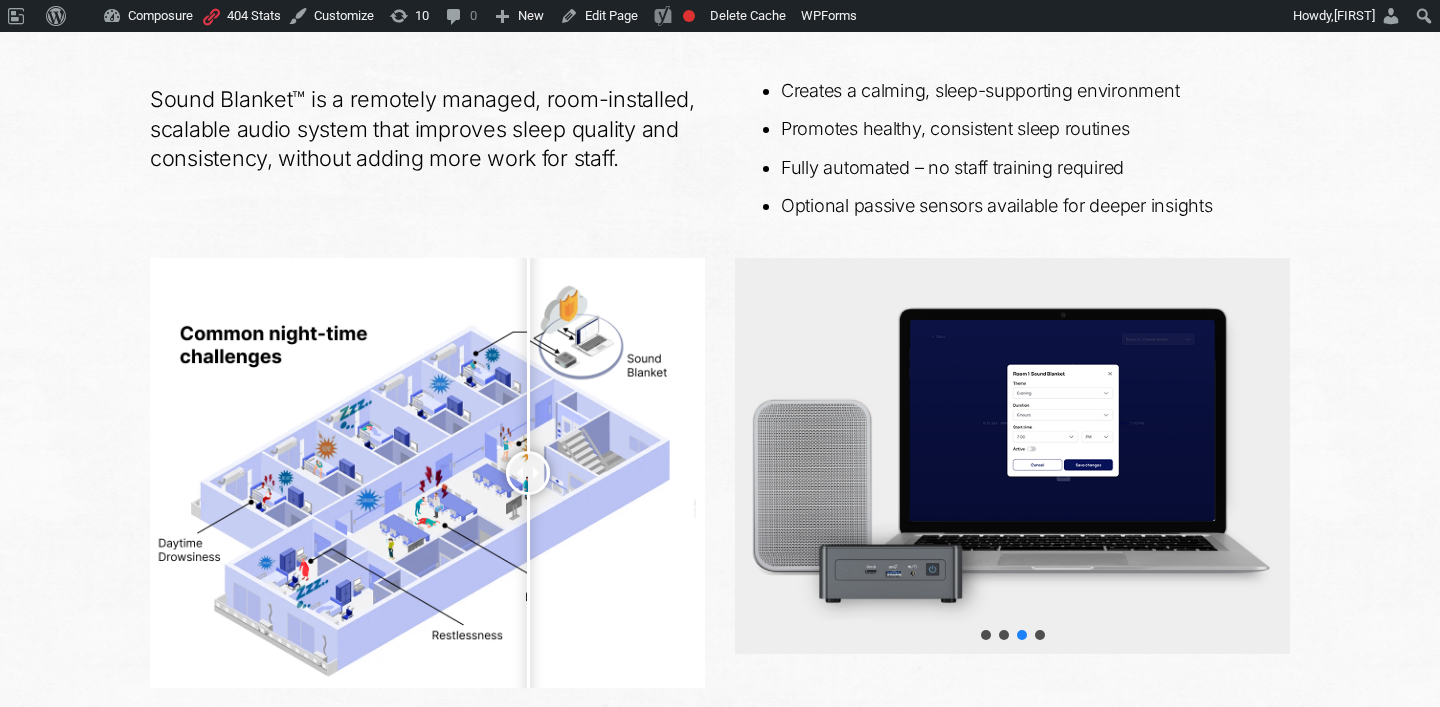 scroll, scrollTop: 905, scrollLeft: 0, axis: vertical 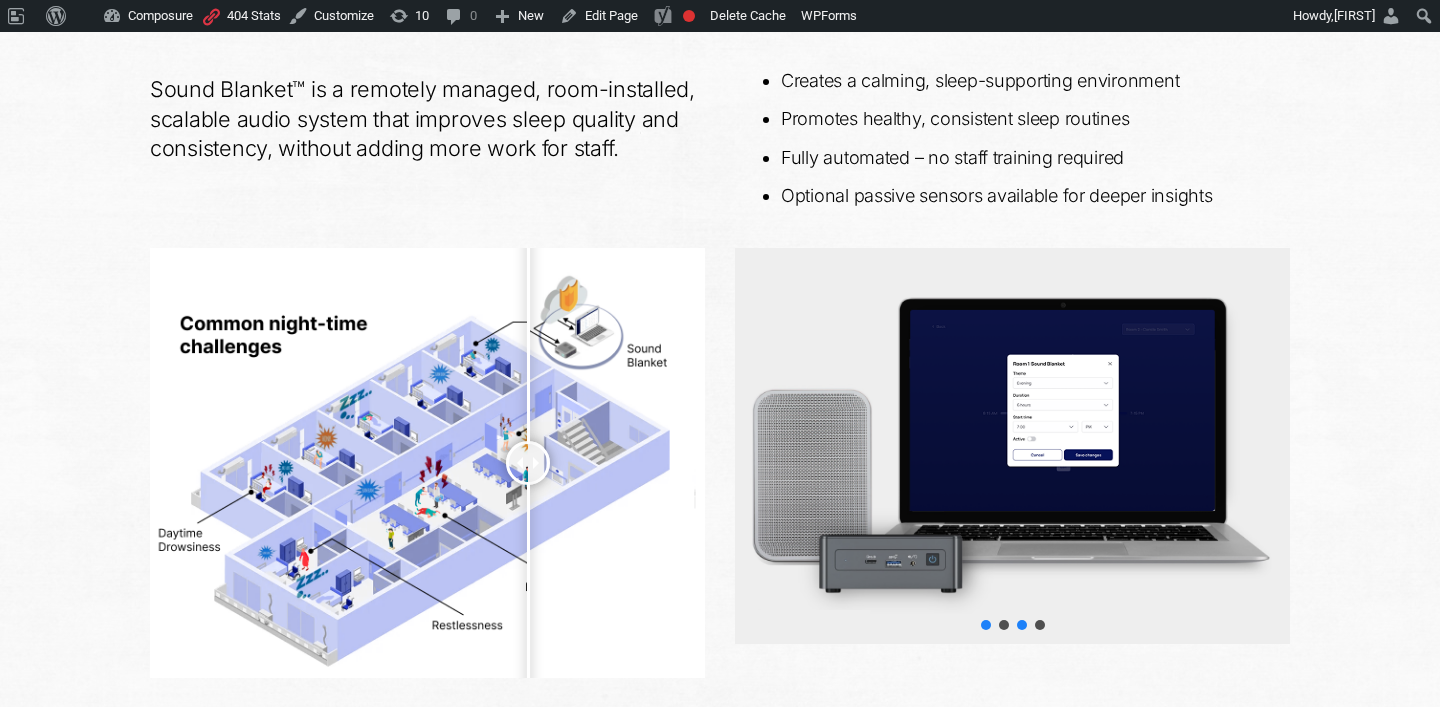 click at bounding box center [986, 625] 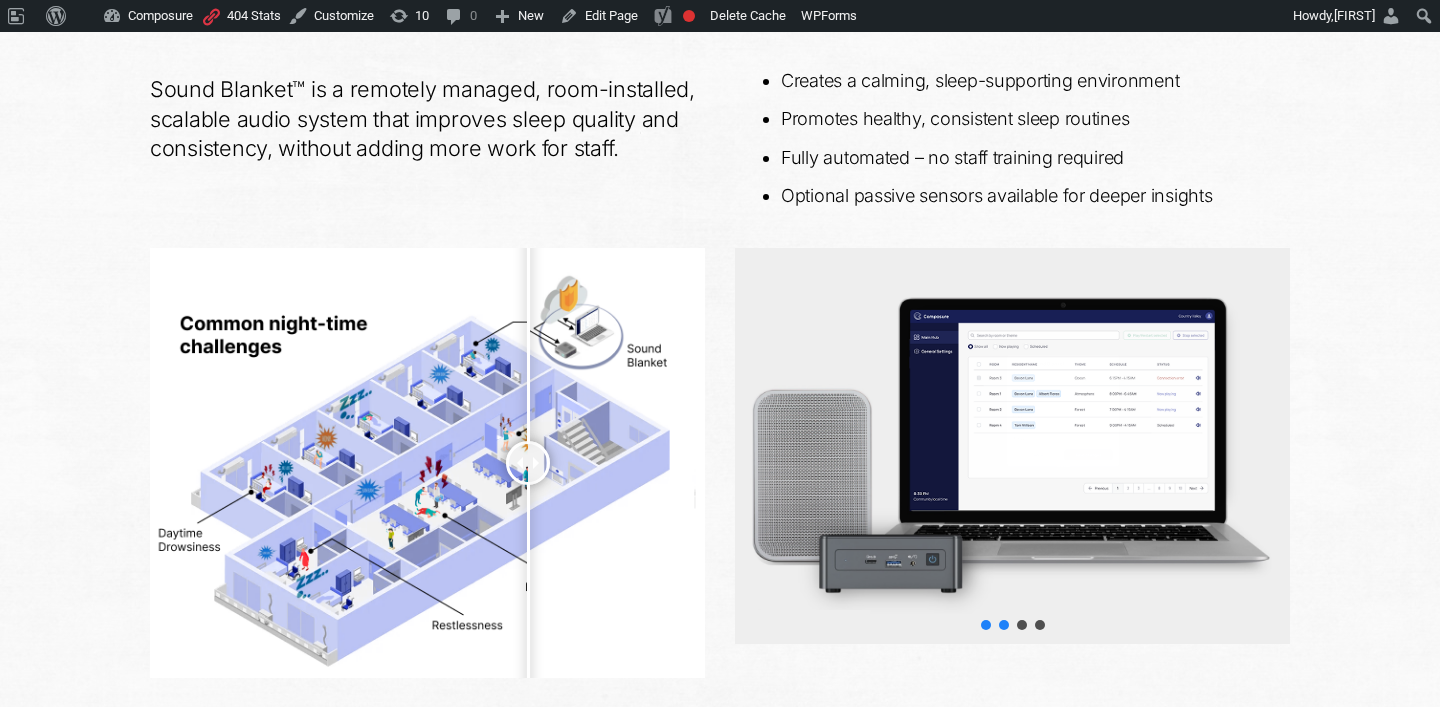 click at bounding box center (1004, 625) 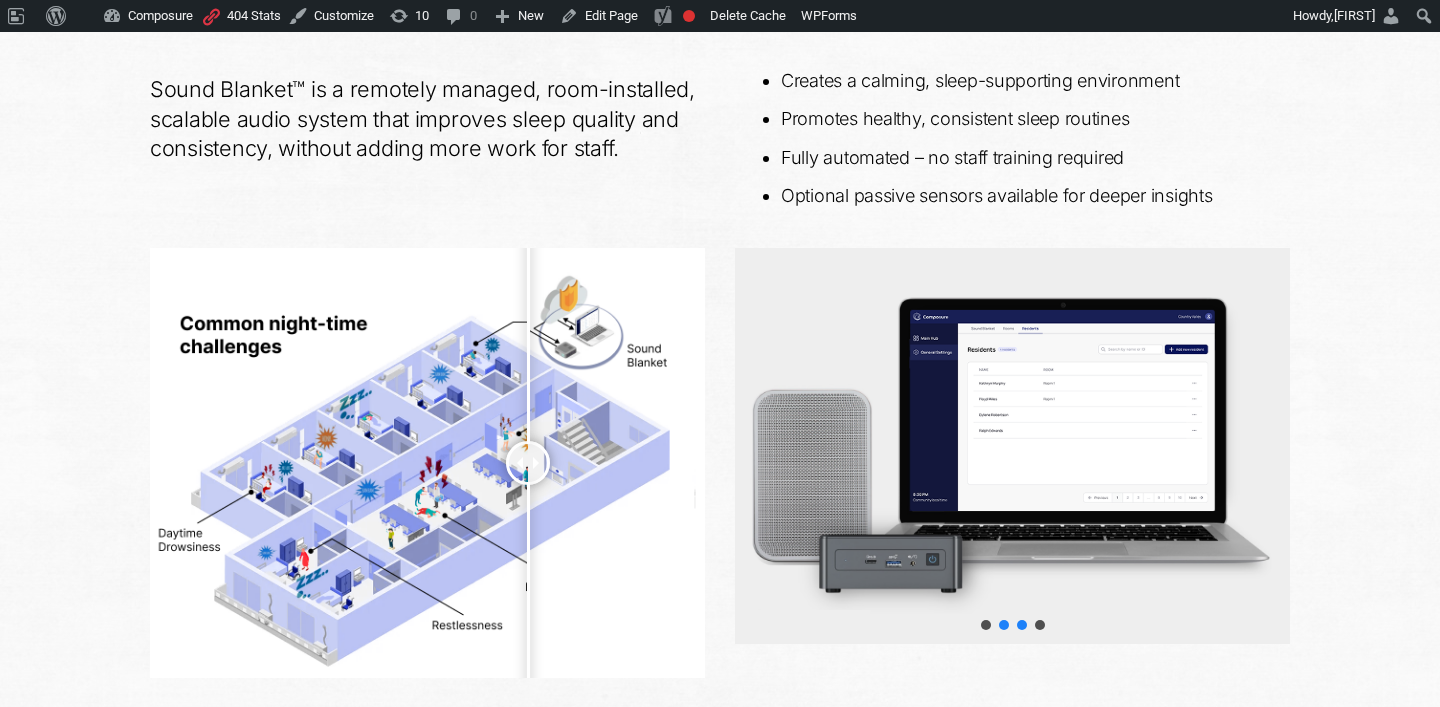 click at bounding box center (1022, 625) 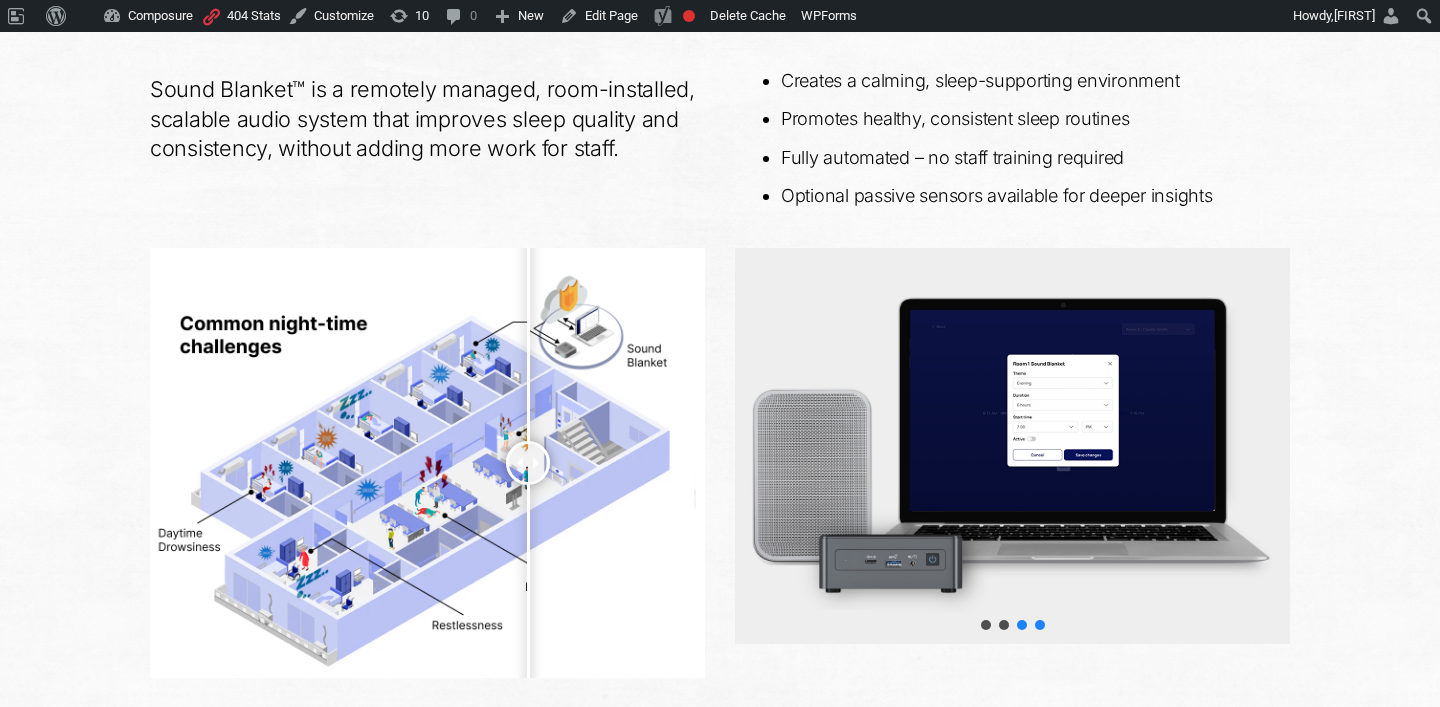 click at bounding box center [1040, 625] 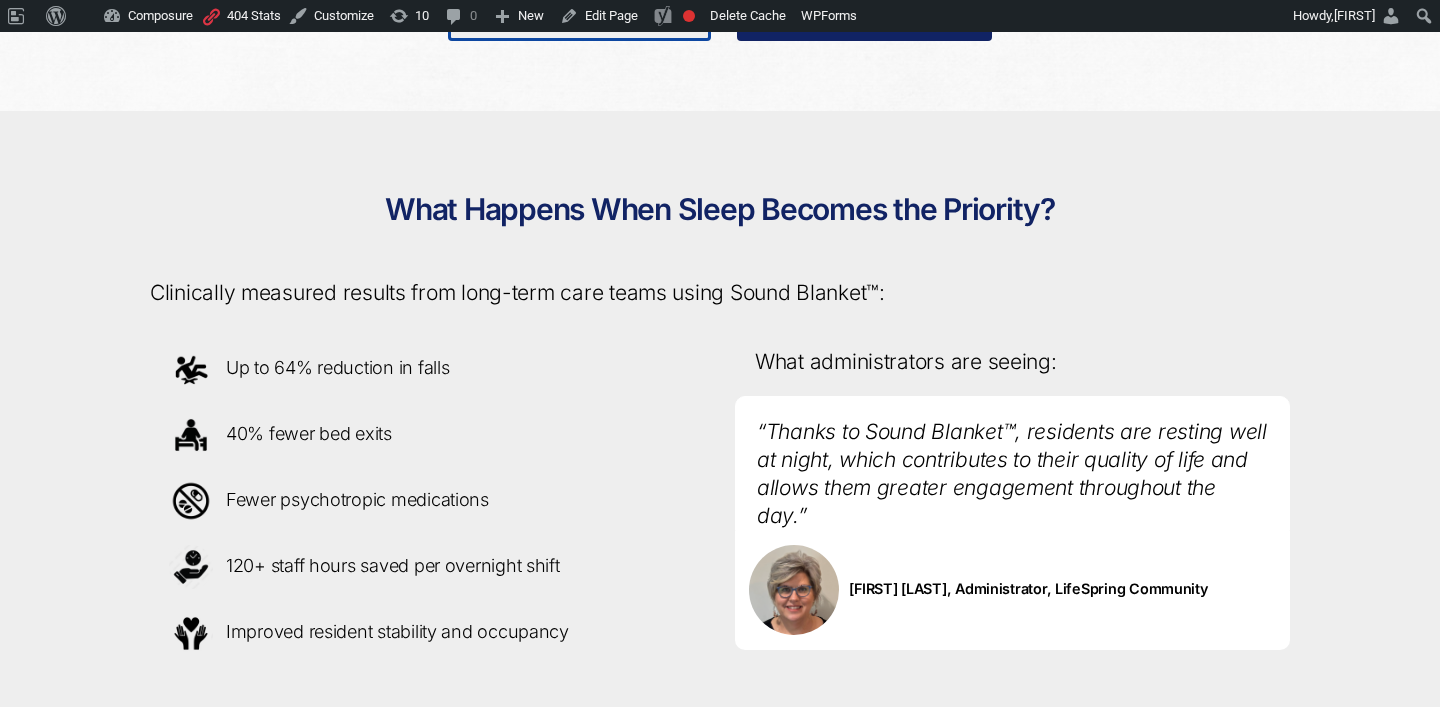 scroll, scrollTop: 1655, scrollLeft: 0, axis: vertical 